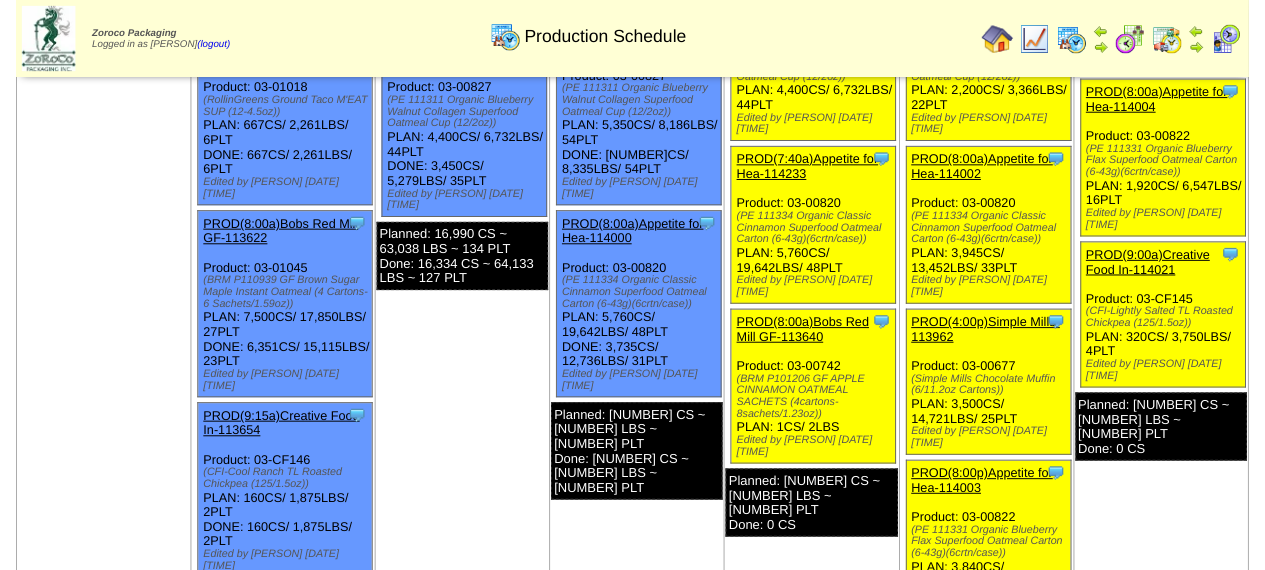 scroll, scrollTop: 500, scrollLeft: 0, axis: vertical 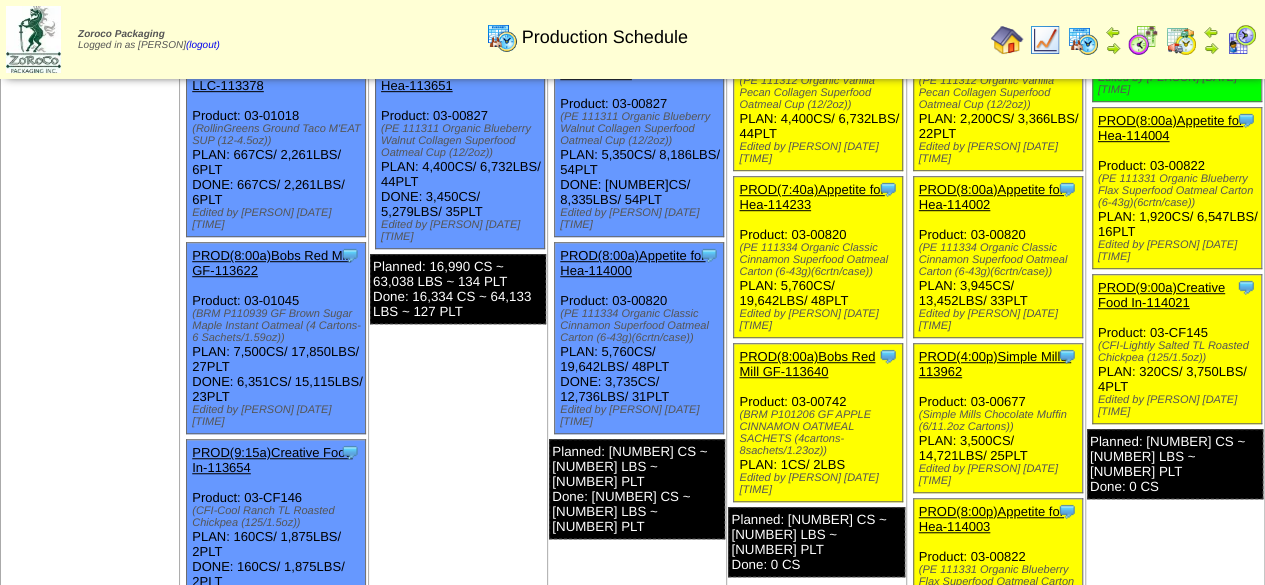 click on "PROD(7:40a)Appetite for Hea-114233" at bounding box center (811, 197) 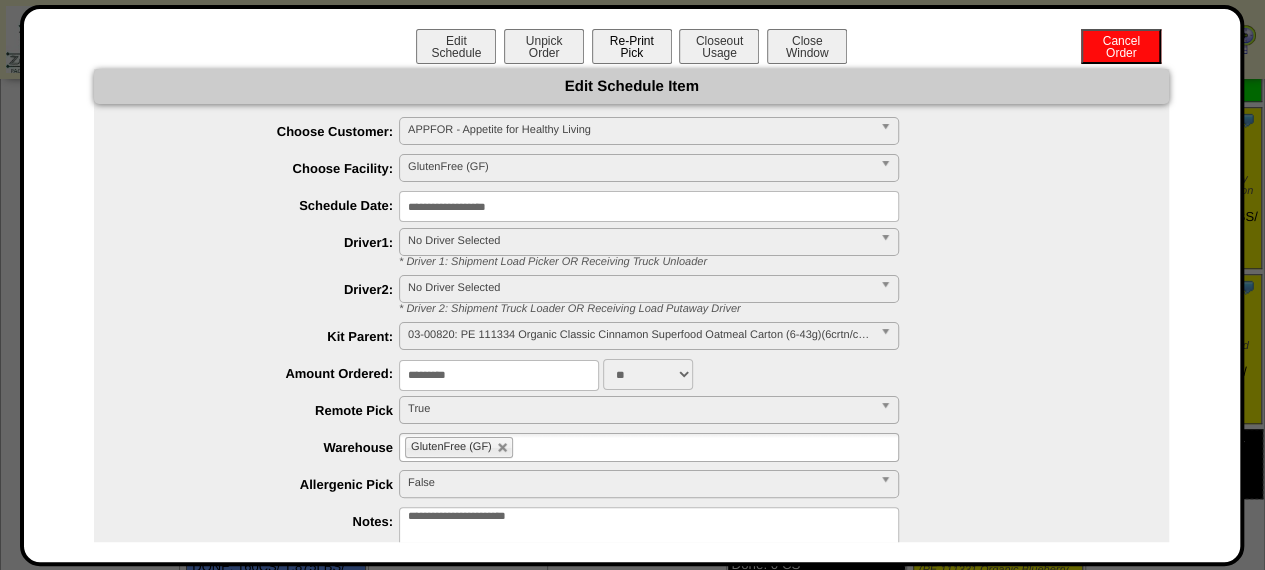 click on "Re-Print Pick" at bounding box center [632, 46] 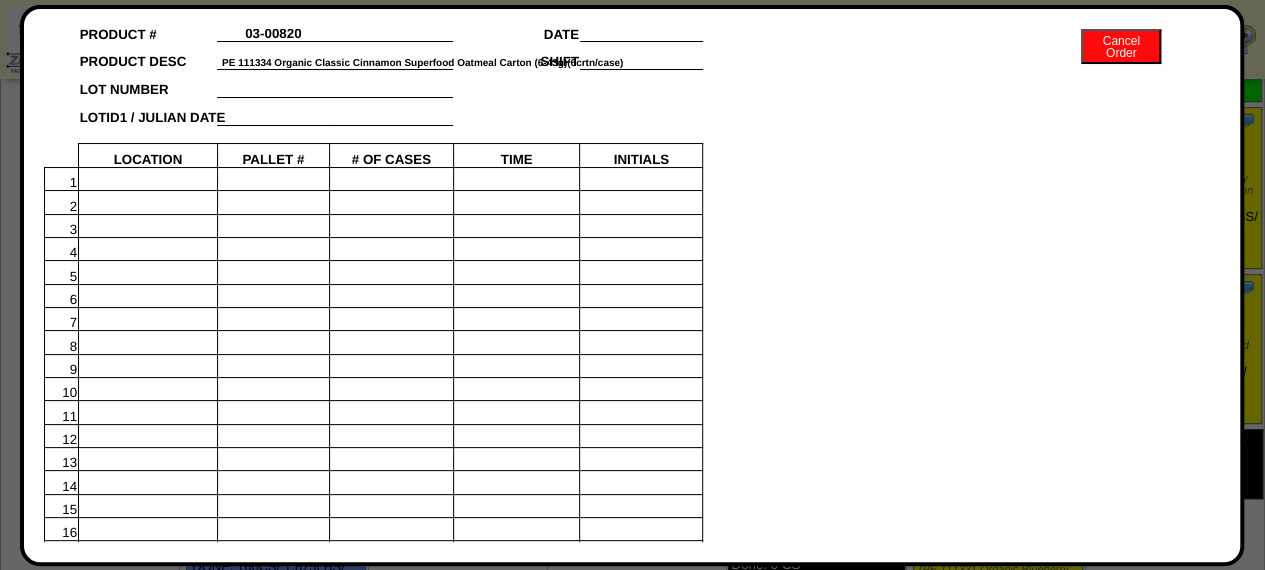 scroll, scrollTop: 1229, scrollLeft: 0, axis: vertical 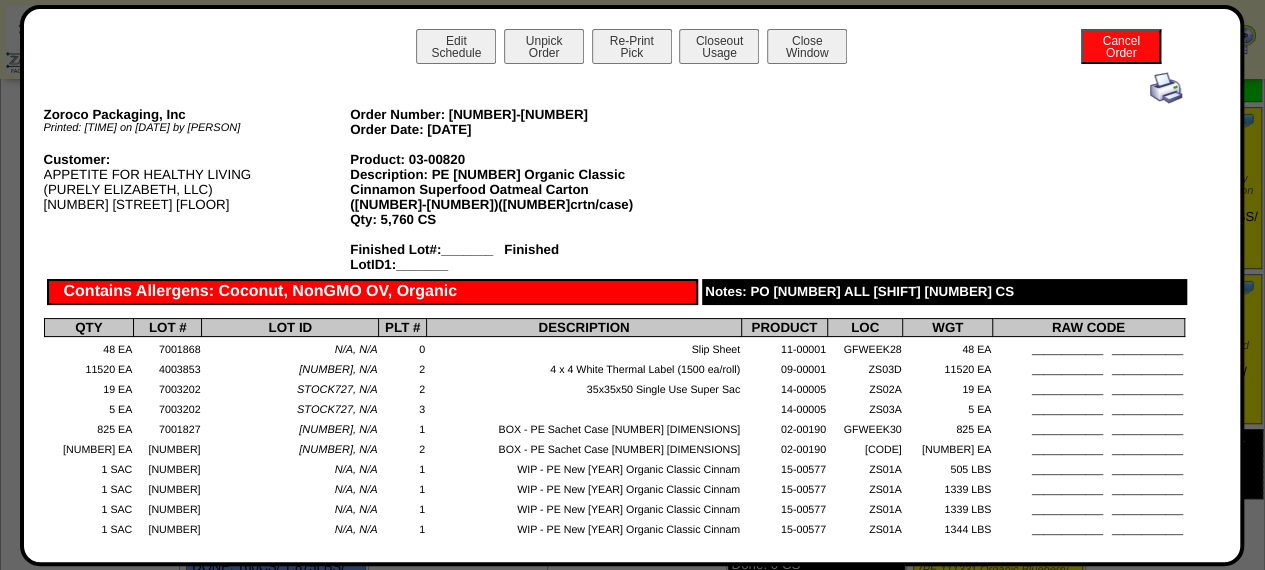 click at bounding box center (1166, 88) 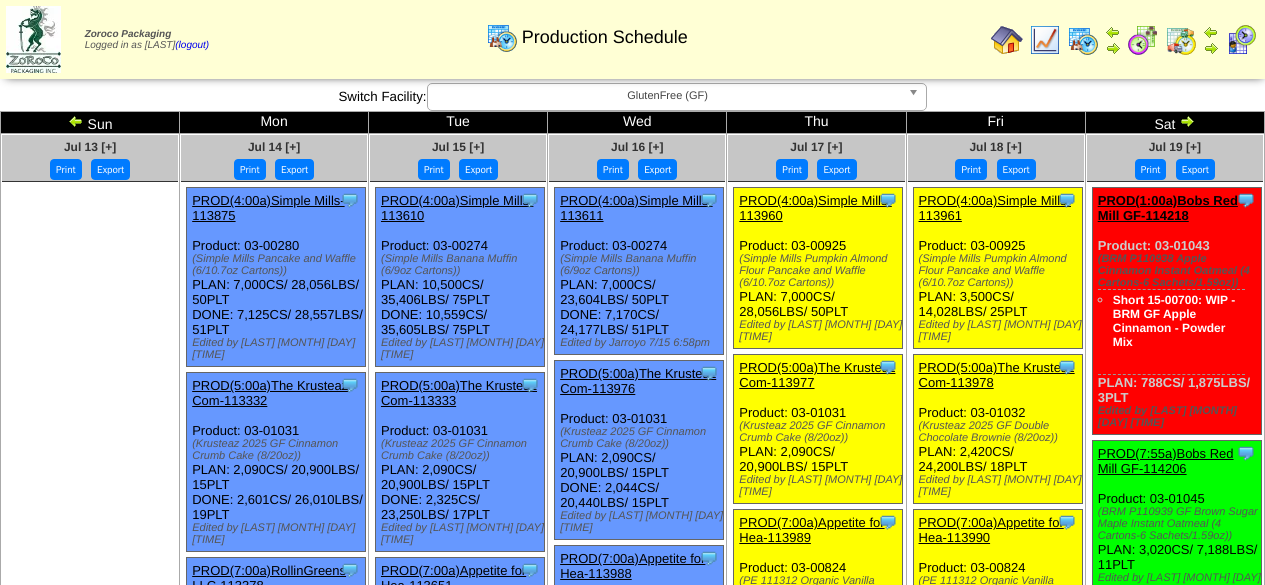 scroll, scrollTop: 0, scrollLeft: 0, axis: both 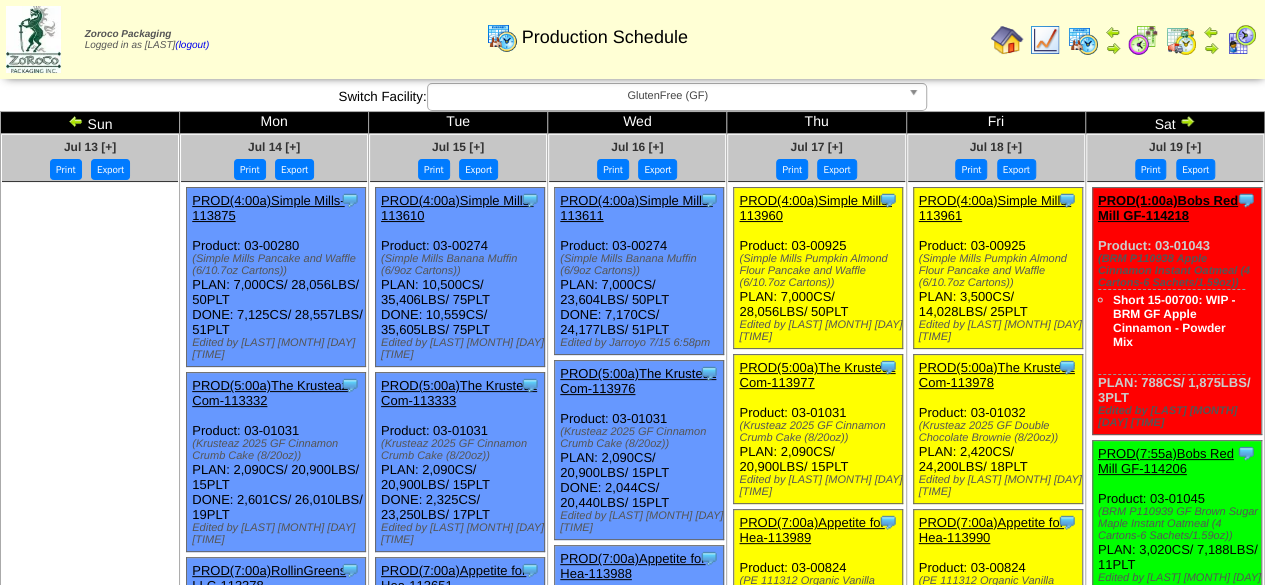 click at bounding box center [1007, 40] 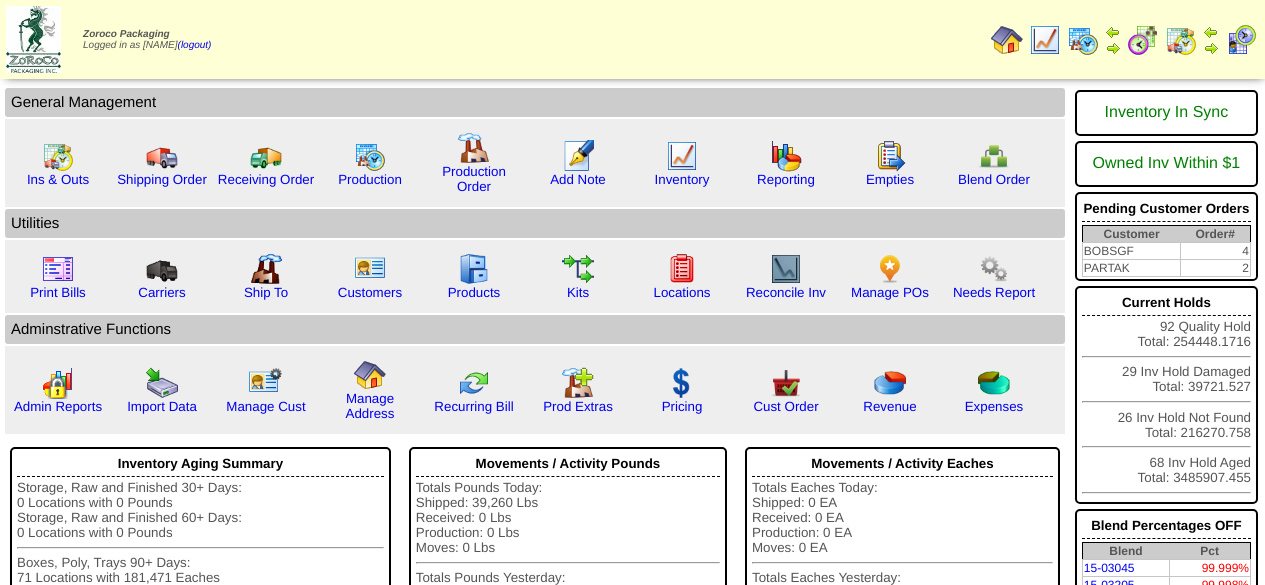 scroll, scrollTop: 0, scrollLeft: 0, axis: both 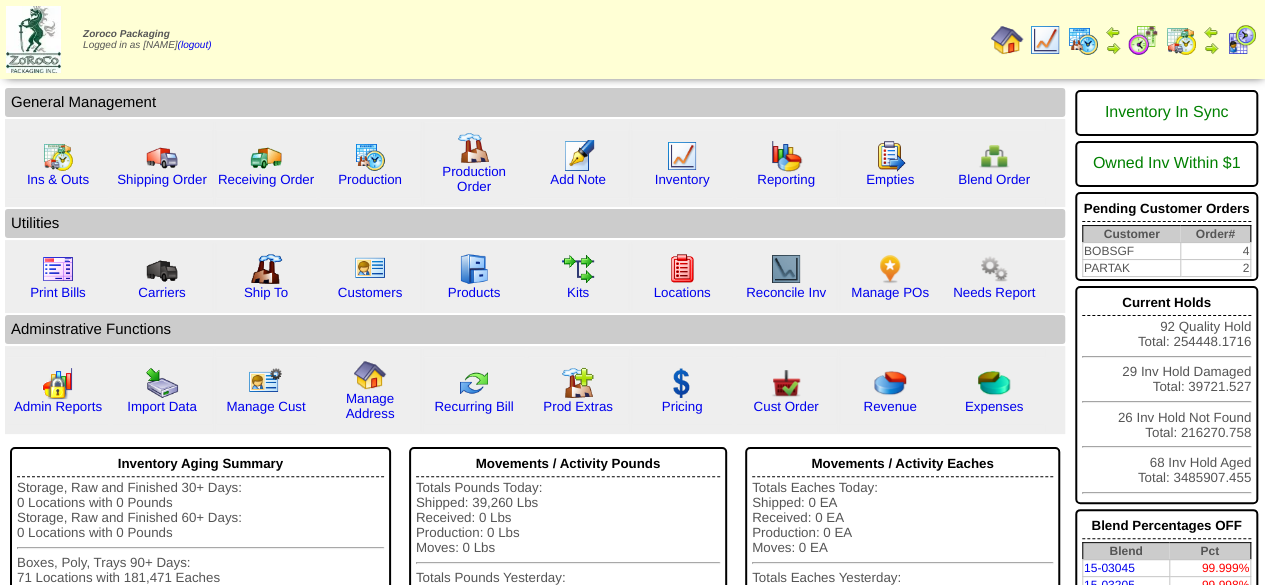 click at bounding box center (1083, 40) 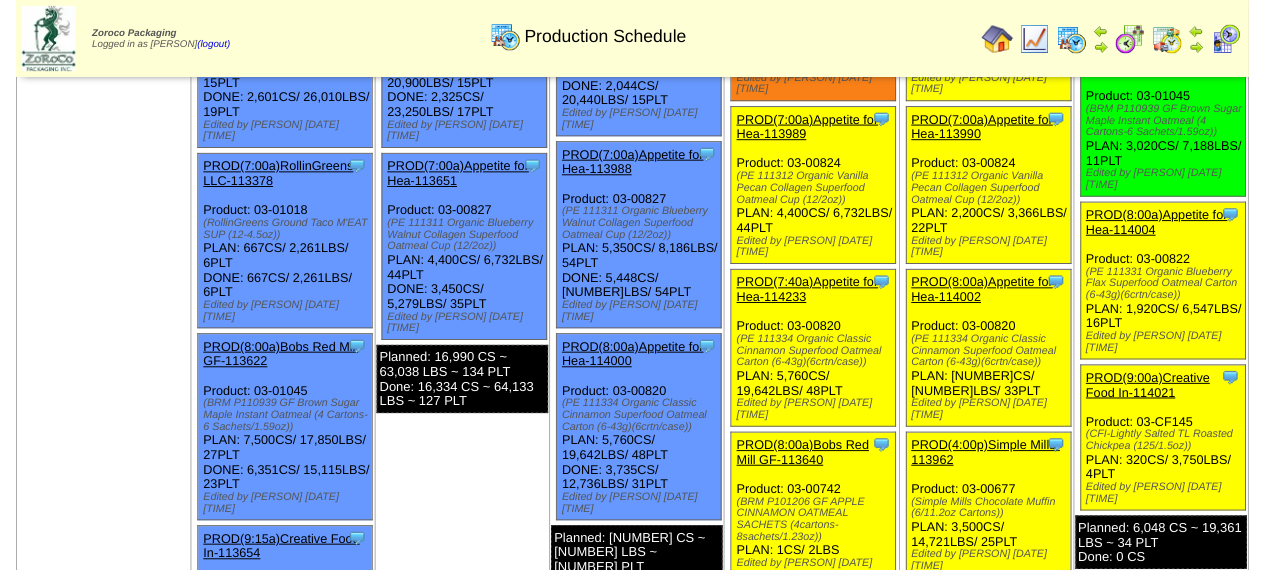 scroll, scrollTop: 500, scrollLeft: 0, axis: vertical 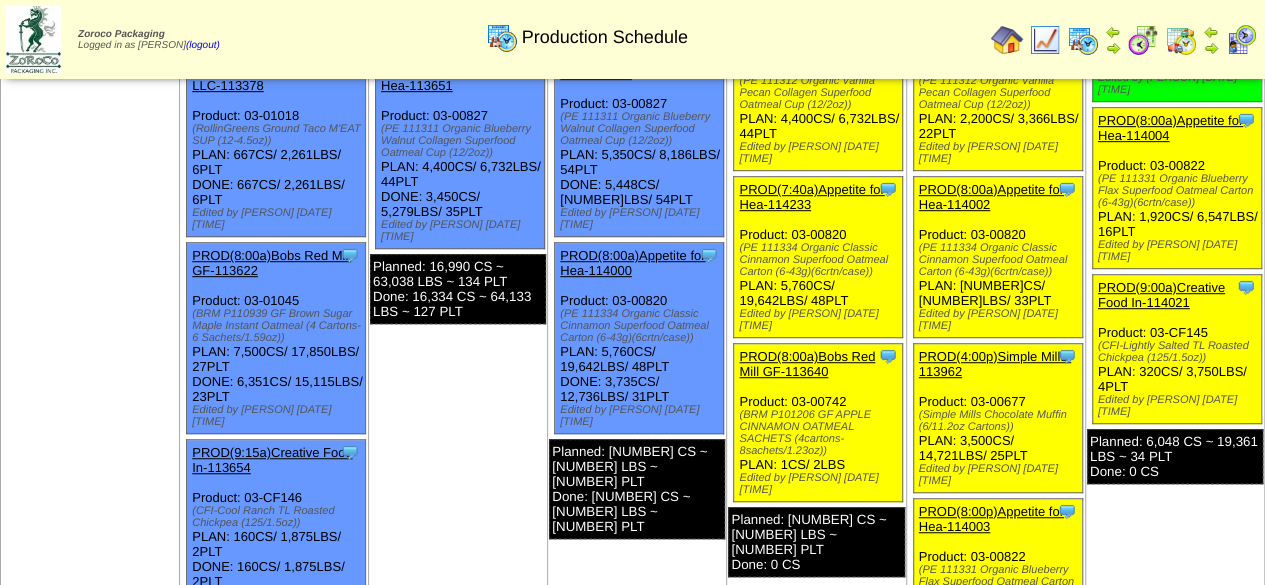 click on "PROD(8:00a)Appetite for Hea-114000" at bounding box center (632, 263) 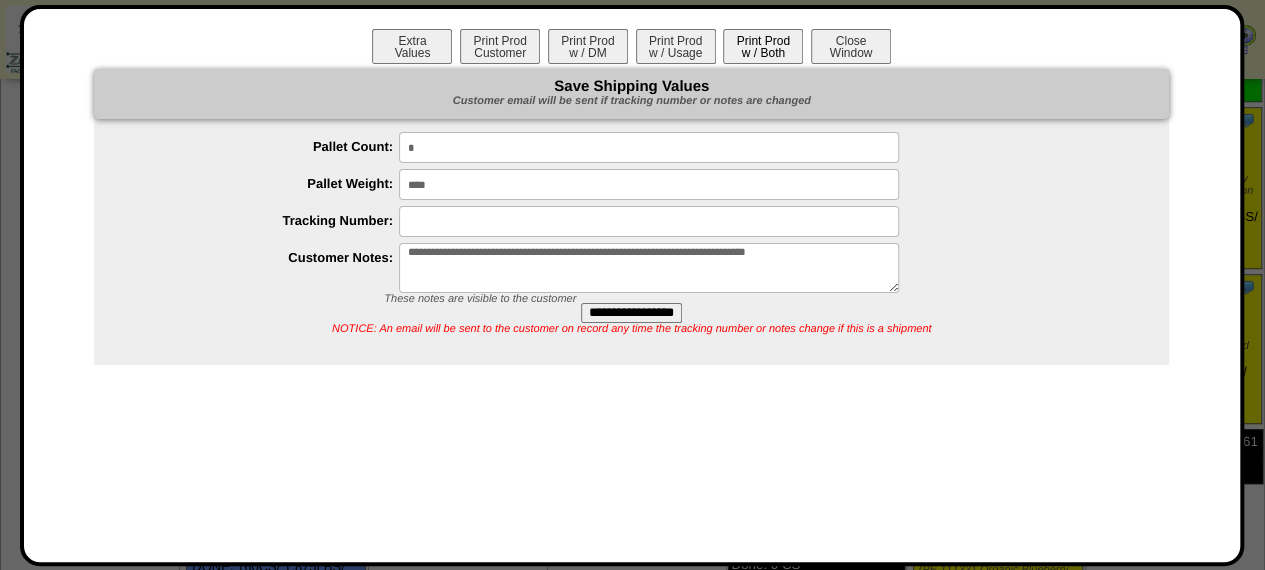 click on "Print Prod w / Both" at bounding box center [763, 46] 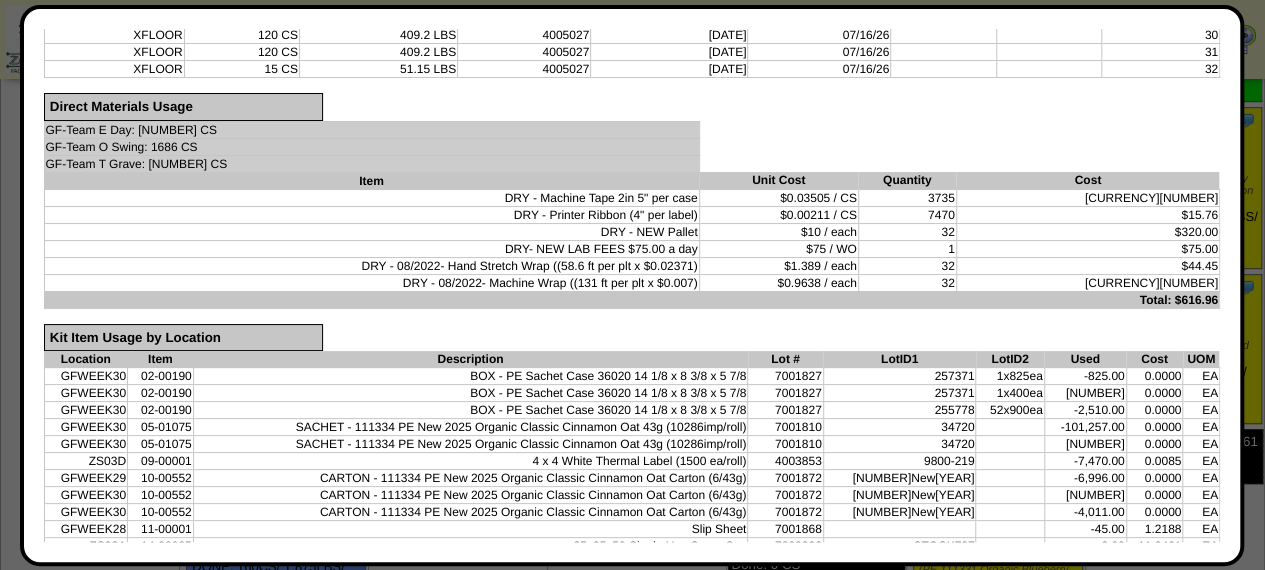 scroll, scrollTop: 1298, scrollLeft: 0, axis: vertical 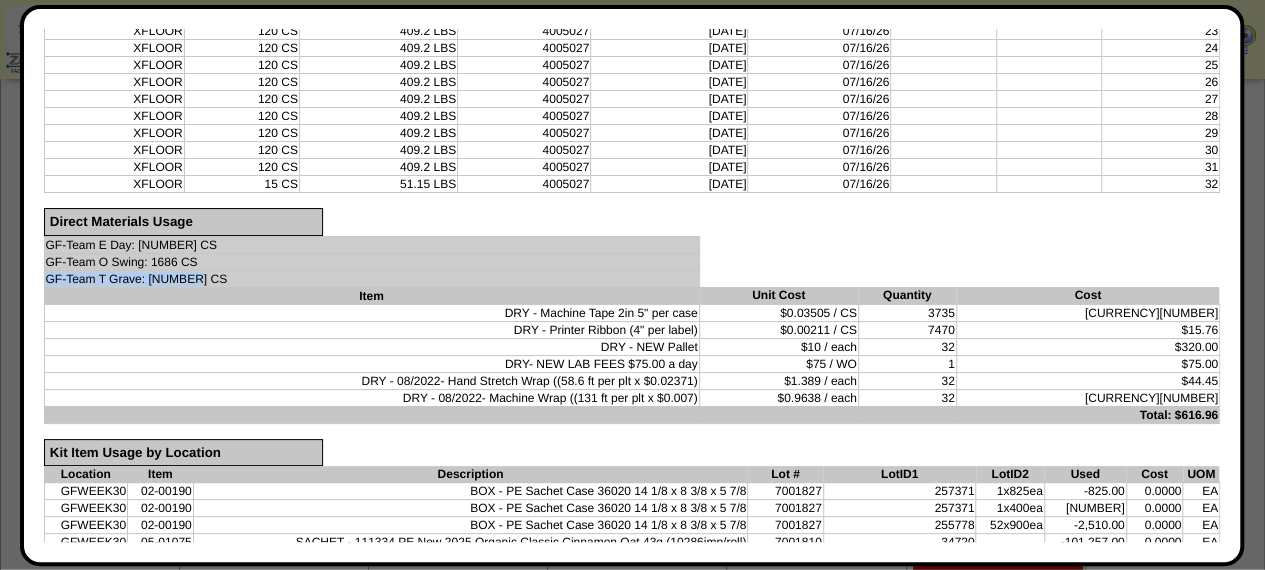 drag, startPoint x: 46, startPoint y: 263, endPoint x: 197, endPoint y: 267, distance: 151.05296 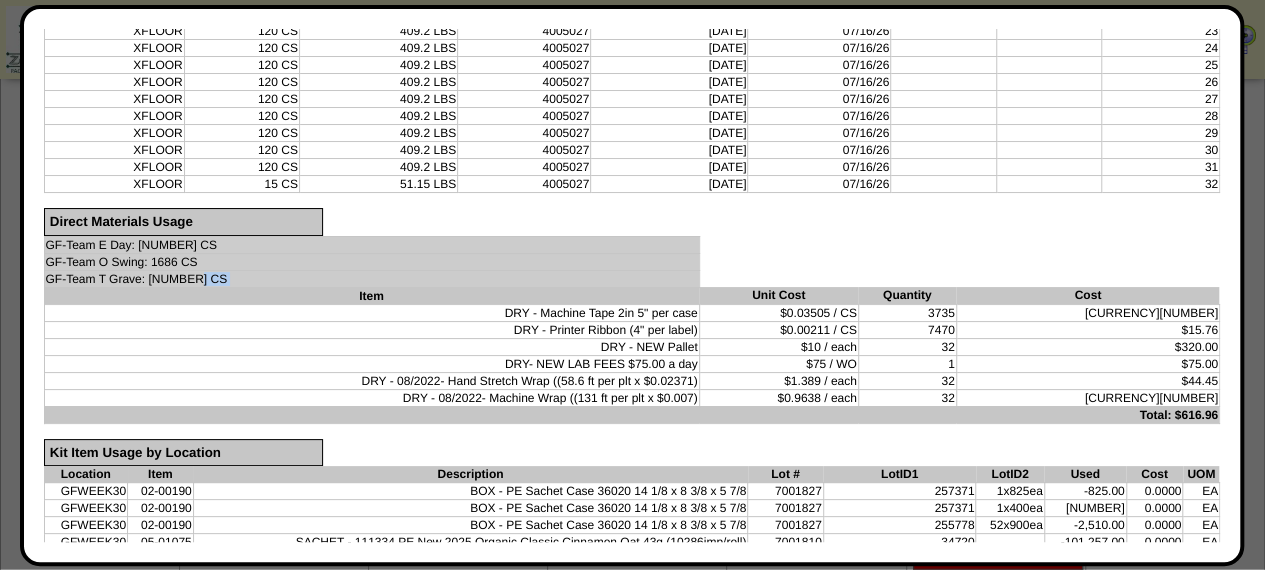 drag, startPoint x: 203, startPoint y: 261, endPoint x: 48, endPoint y: 269, distance: 155.20631 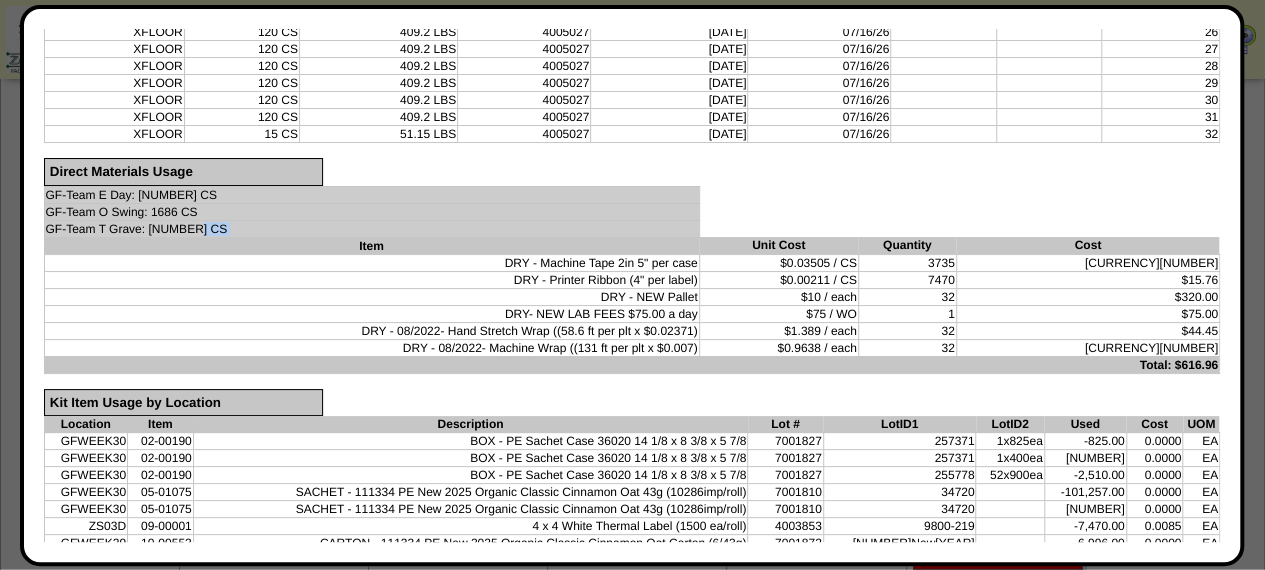 scroll, scrollTop: 1098, scrollLeft: 0, axis: vertical 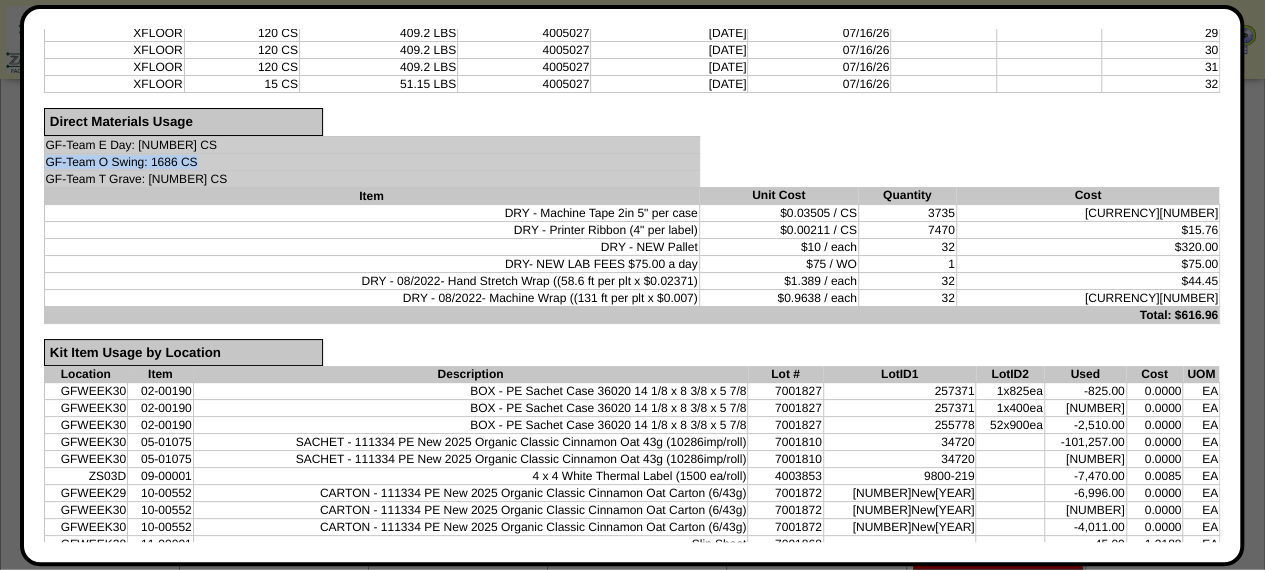 drag, startPoint x: 196, startPoint y: 143, endPoint x: 48, endPoint y: 146, distance: 148.0304 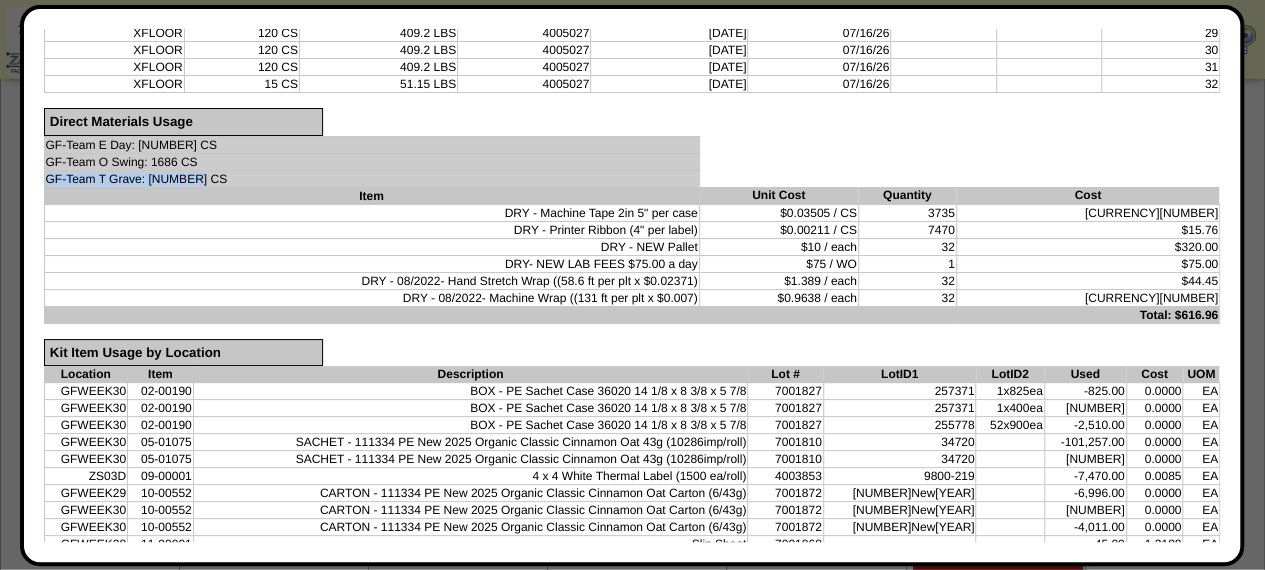 drag, startPoint x: 198, startPoint y: 163, endPoint x: 49, endPoint y: 162, distance: 149.00336 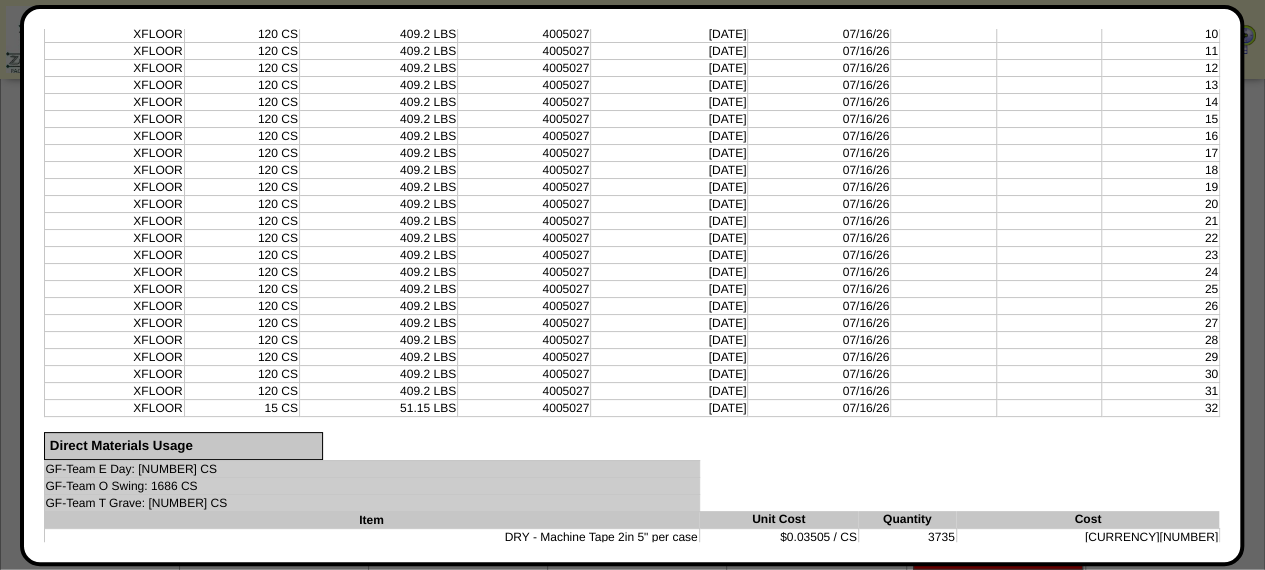 scroll, scrollTop: 998, scrollLeft: 0, axis: vertical 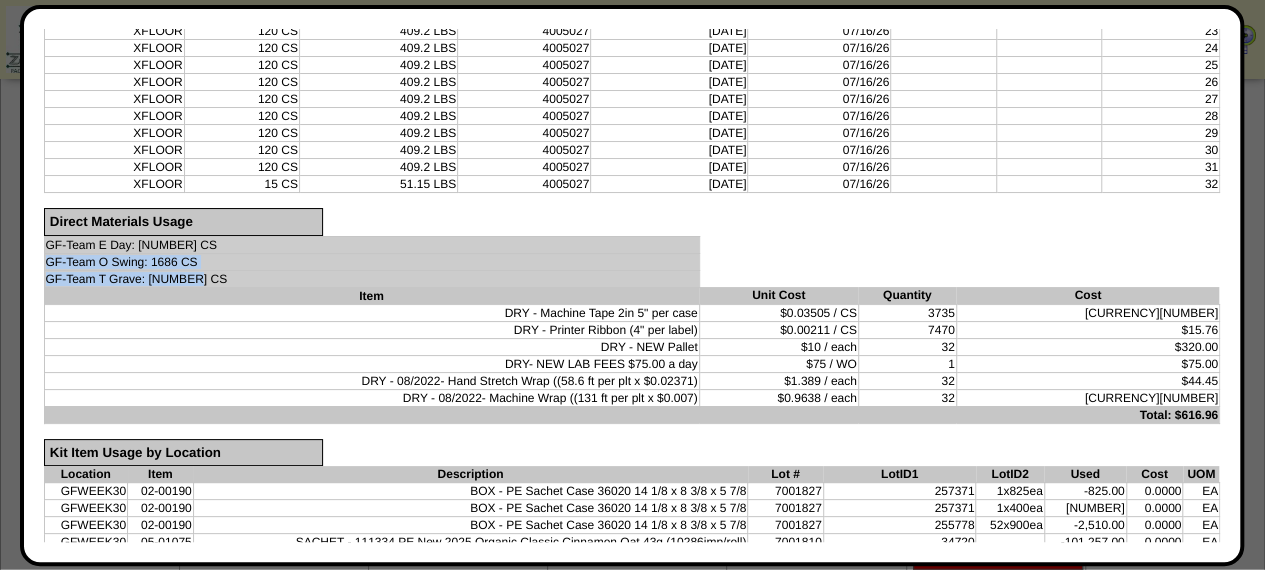 drag, startPoint x: 209, startPoint y: 262, endPoint x: 46, endPoint y: 239, distance: 164.6147 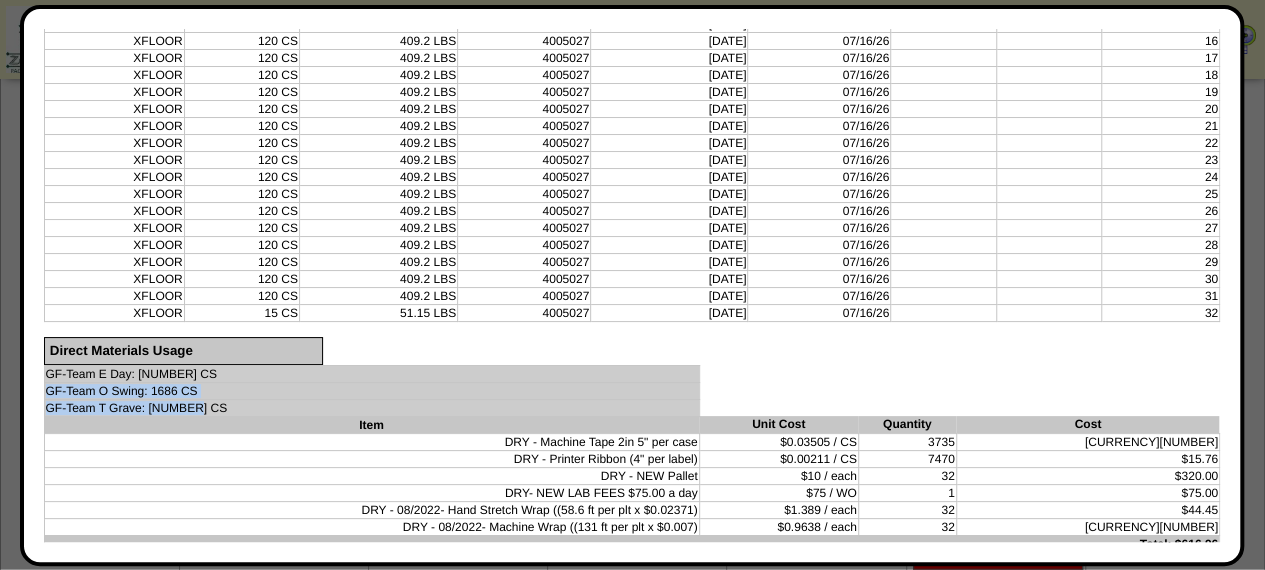 scroll, scrollTop: 900, scrollLeft: 0, axis: vertical 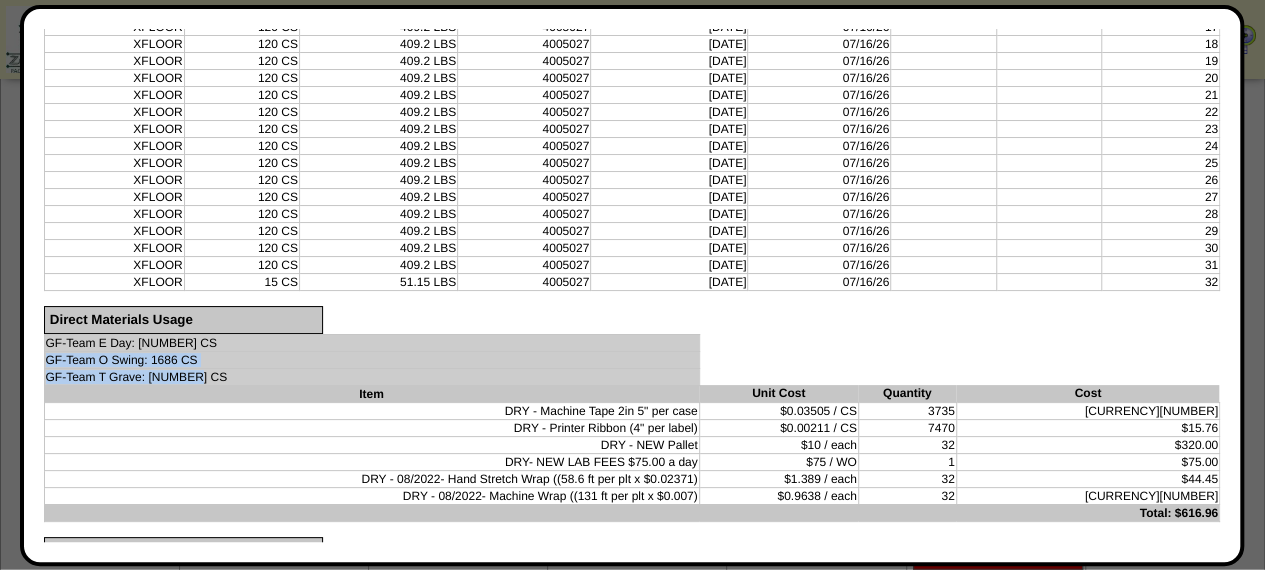 click on "GF-Team O Swing: 1686 CS" at bounding box center [371, 359] 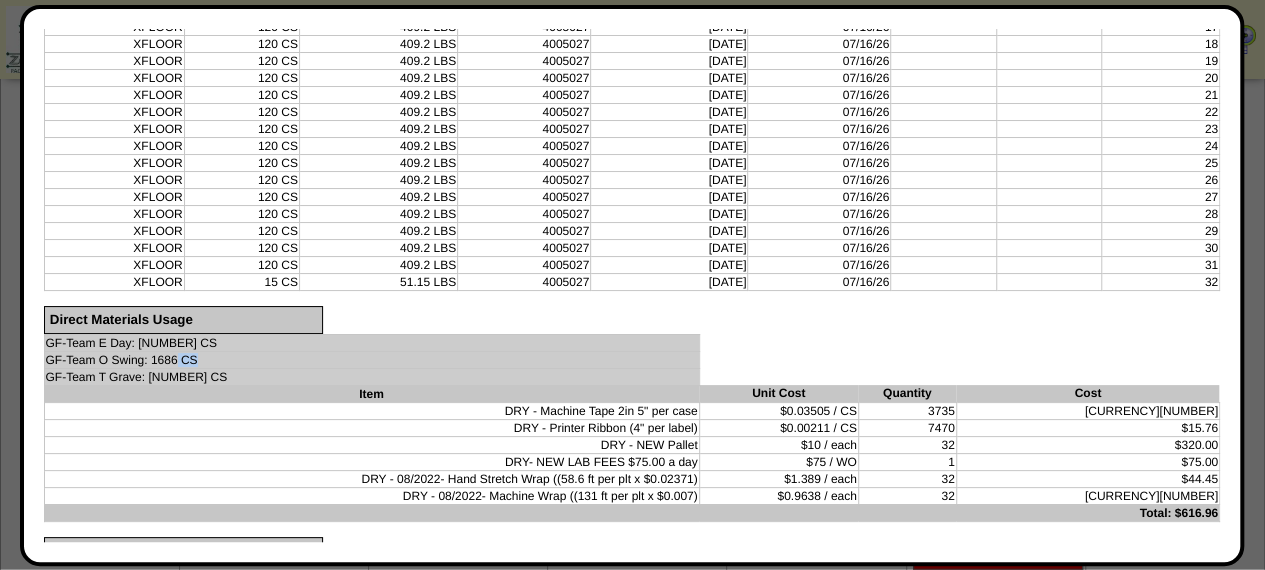 drag, startPoint x: 207, startPoint y: 341, endPoint x: 178, endPoint y: 342, distance: 29.017237 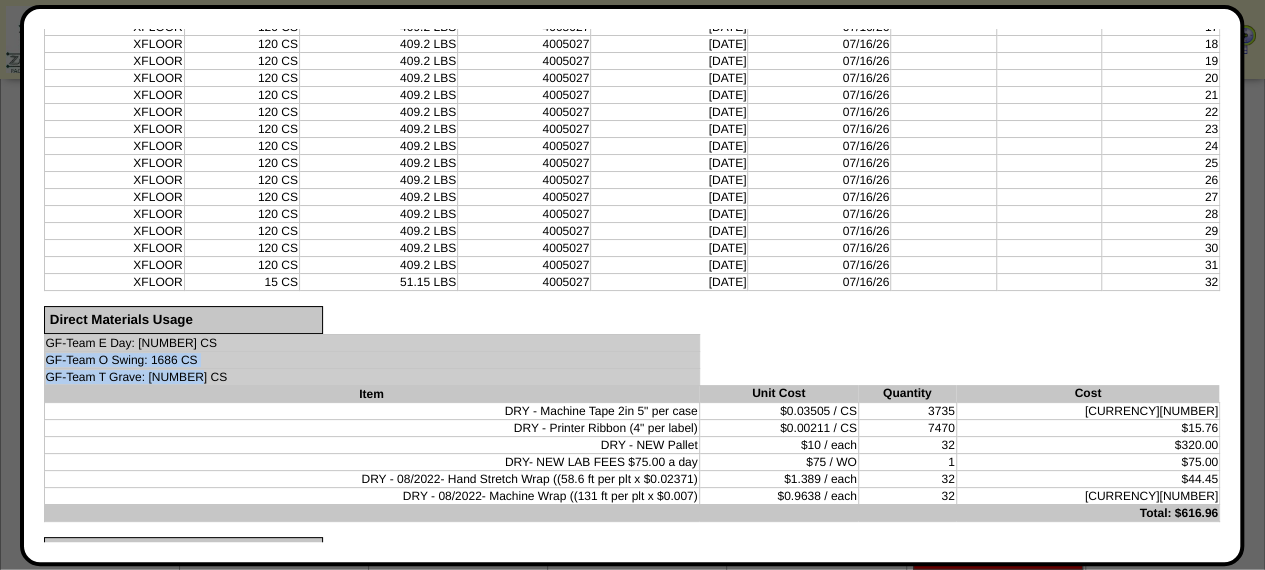drag, startPoint x: 205, startPoint y: 362, endPoint x: 43, endPoint y: 335, distance: 164.23459 